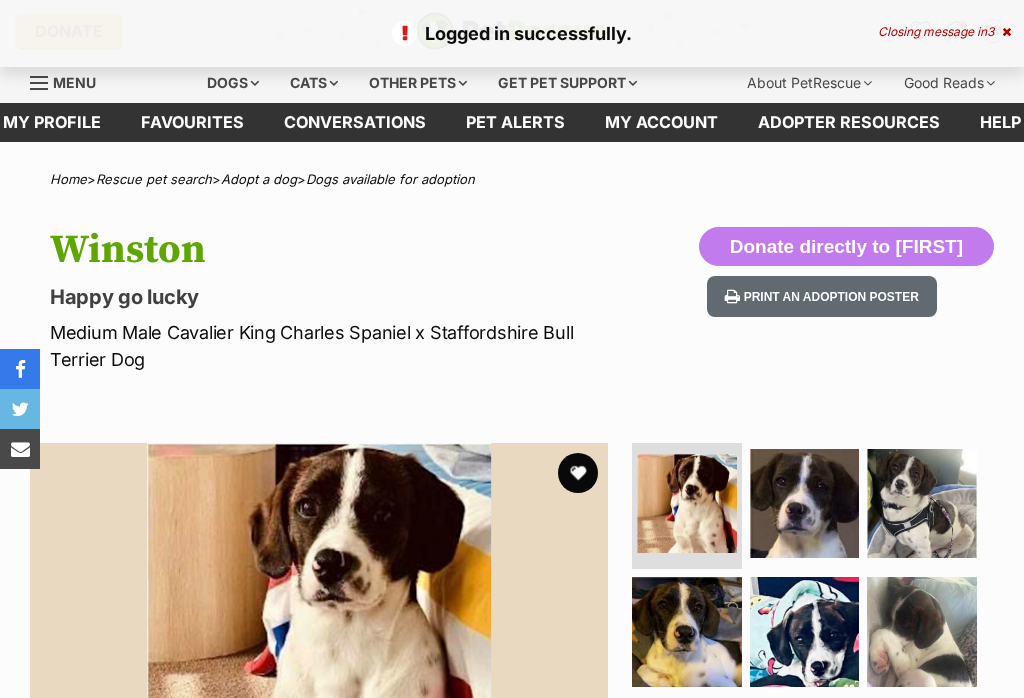 scroll, scrollTop: 0, scrollLeft: 0, axis: both 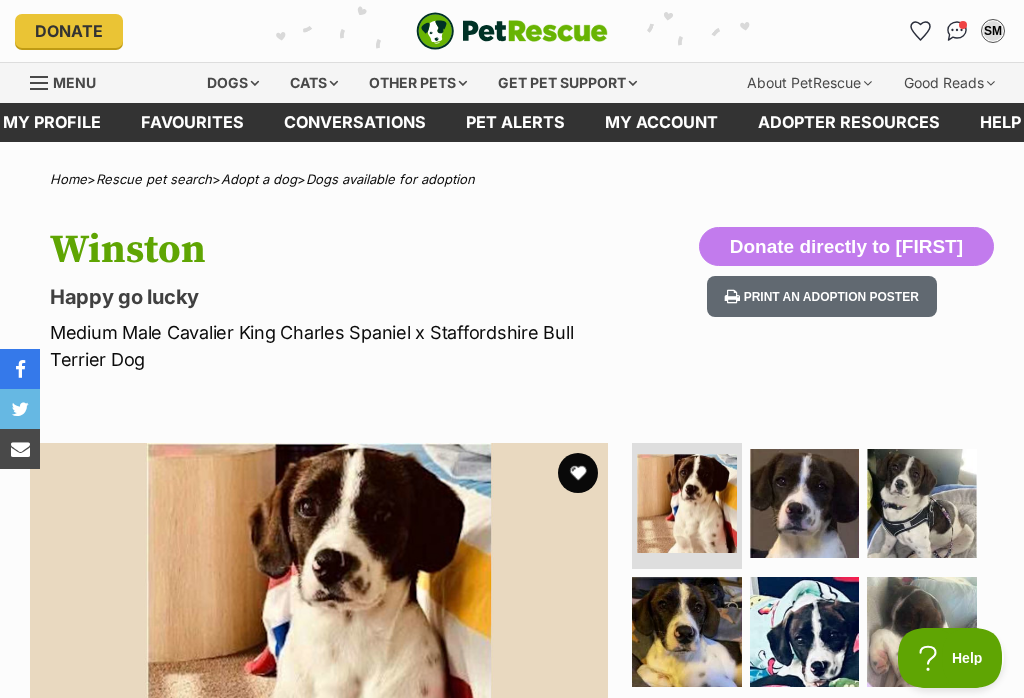 click on "Dogs available for adoption" at bounding box center [390, 179] 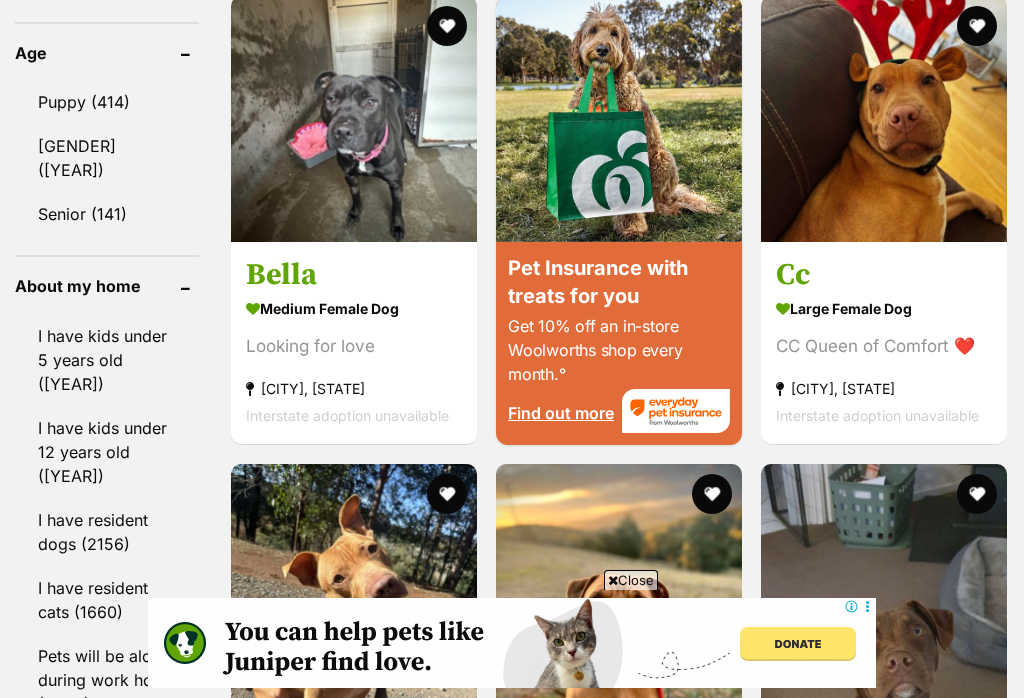 scroll, scrollTop: 3747, scrollLeft: 0, axis: vertical 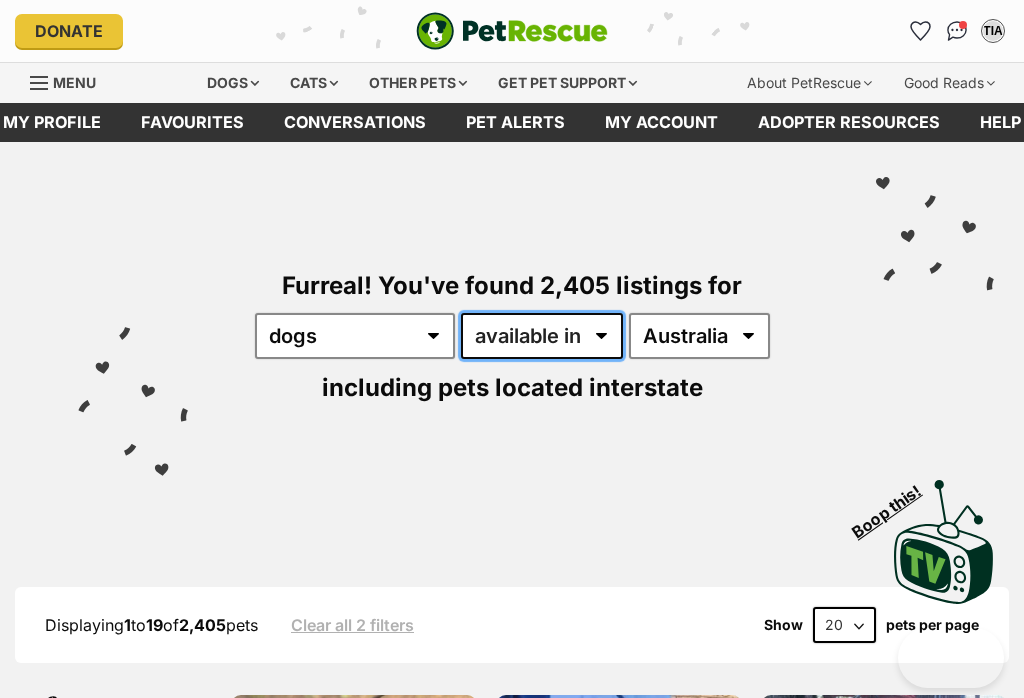 click on "available in
located in" at bounding box center [542, 336] 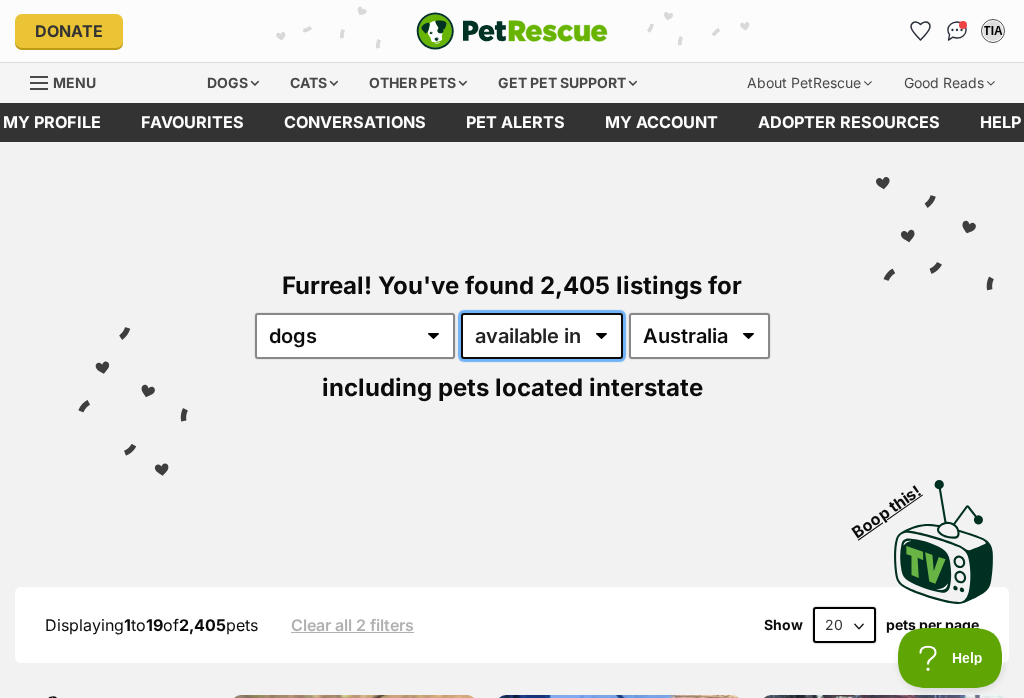 scroll, scrollTop: 0, scrollLeft: 0, axis: both 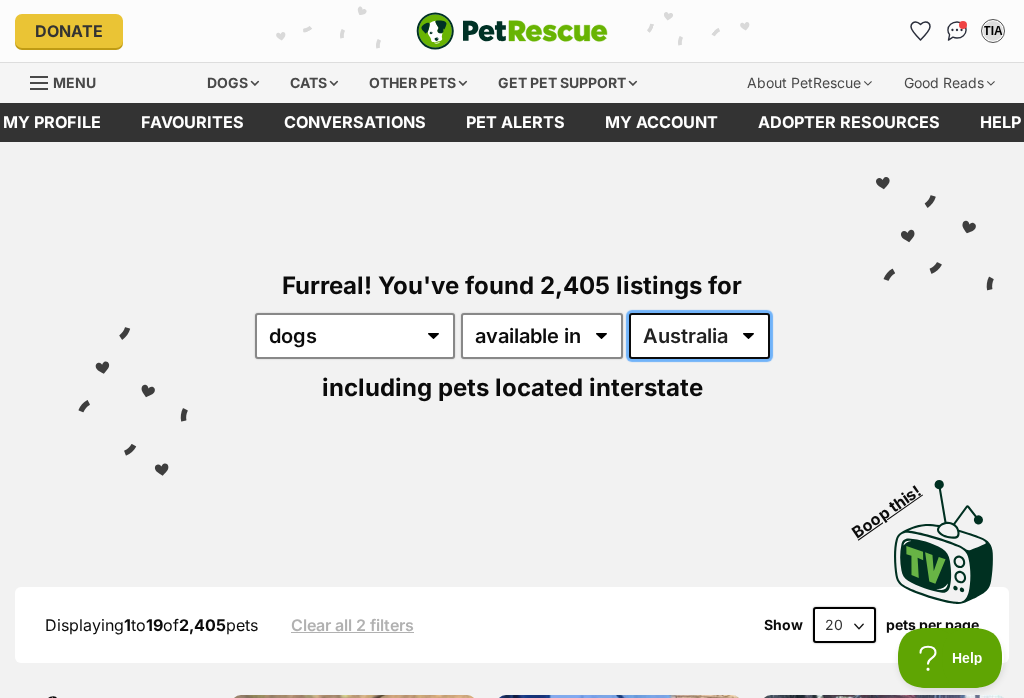 click on "Australia
ACT
NSW
NT
QLD
SA
TAS
VIC
WA" at bounding box center (699, 336) 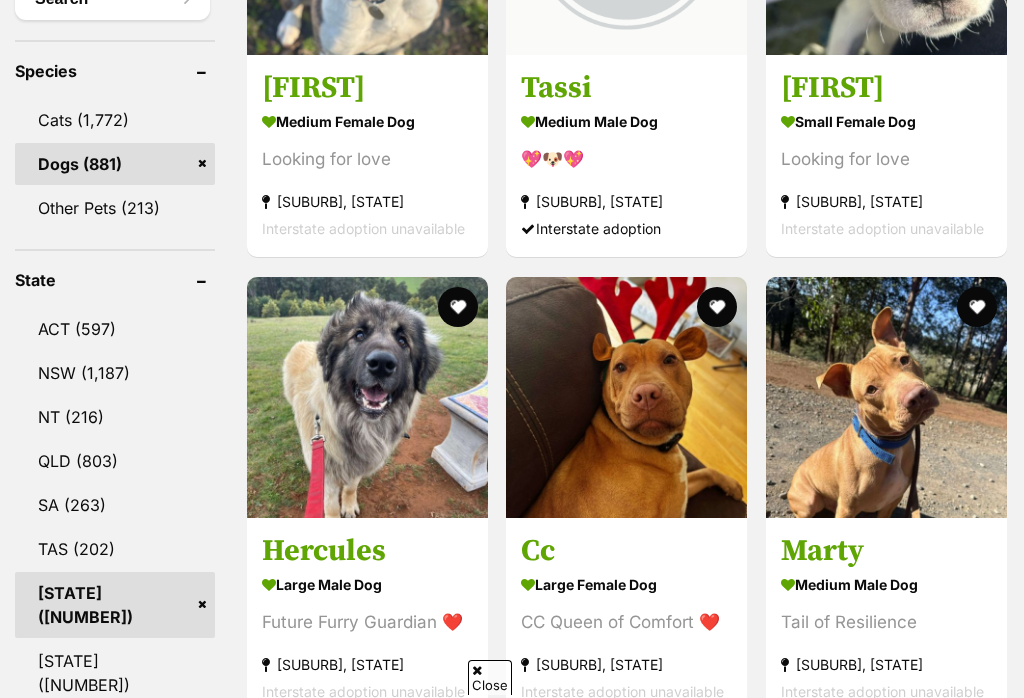 scroll, scrollTop: 1185, scrollLeft: 0, axis: vertical 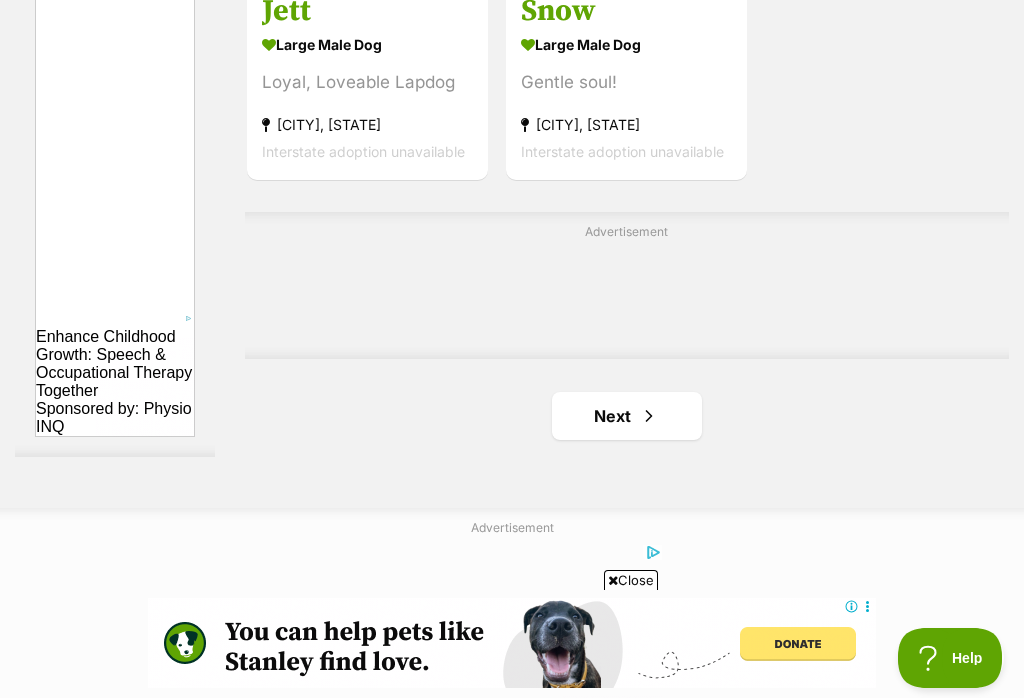 click on "Next" at bounding box center [627, 416] 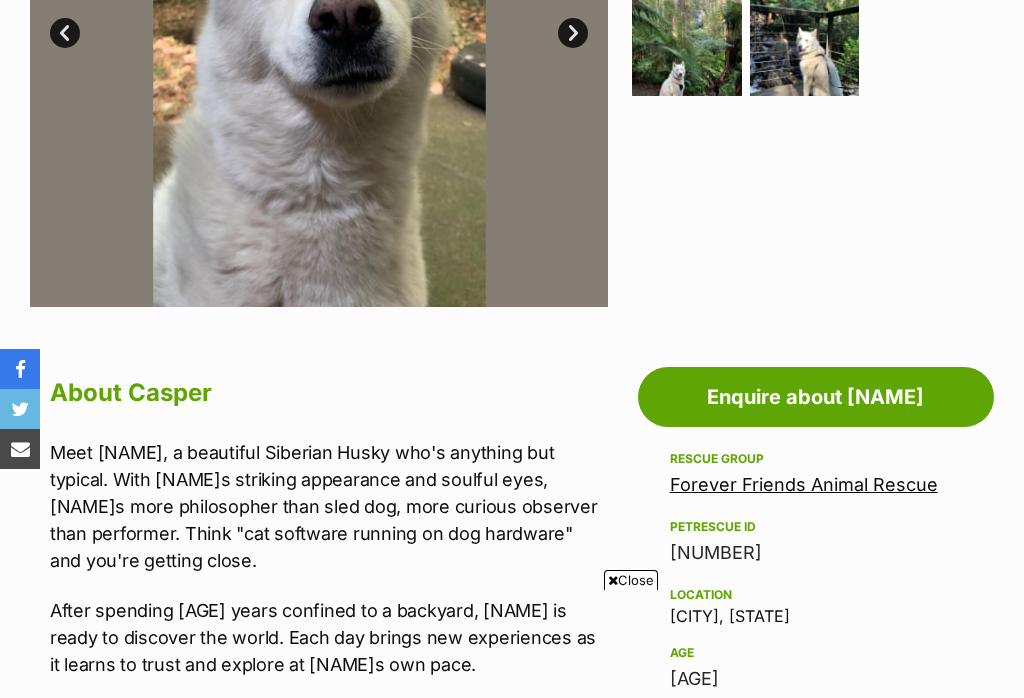 scroll, scrollTop: 918, scrollLeft: 0, axis: vertical 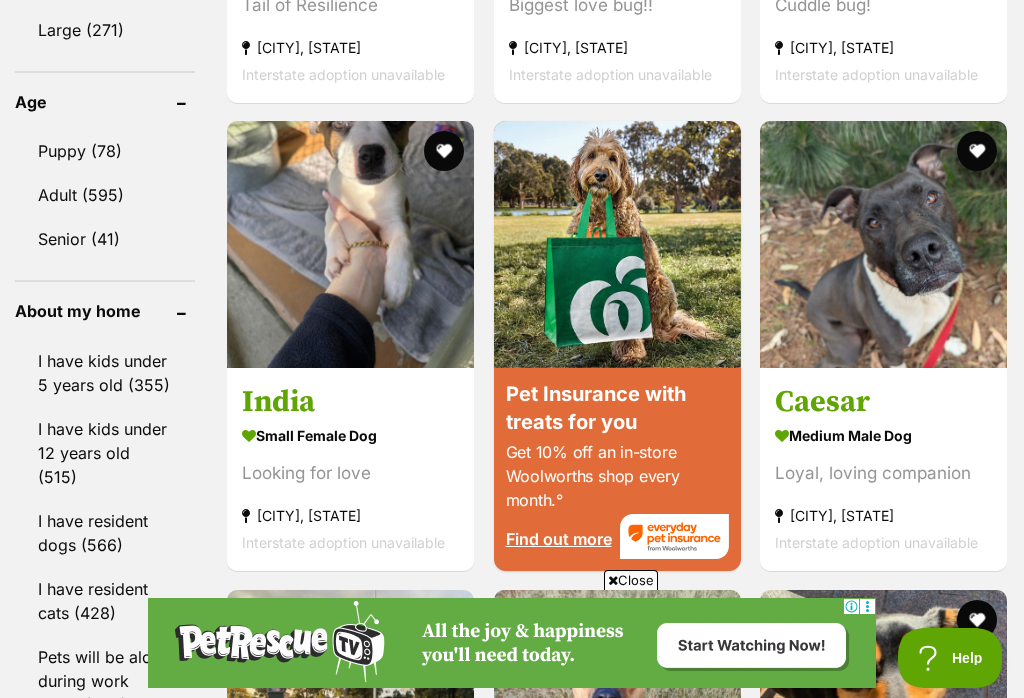 click on "I have resident dogs (566)" at bounding box center [105, 533] 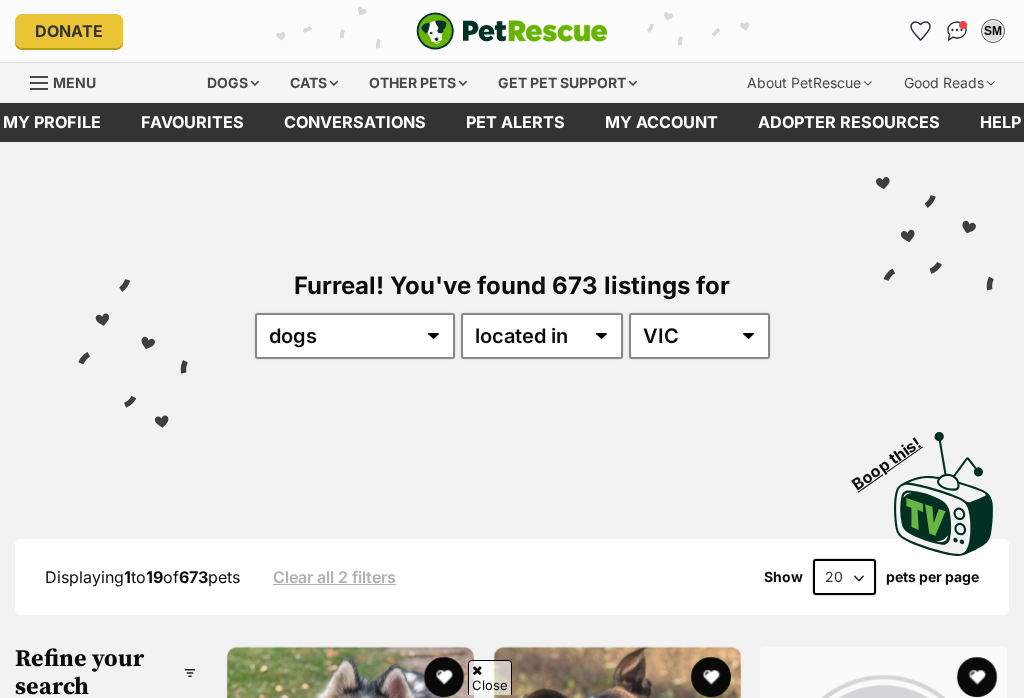 scroll, scrollTop: 964, scrollLeft: 0, axis: vertical 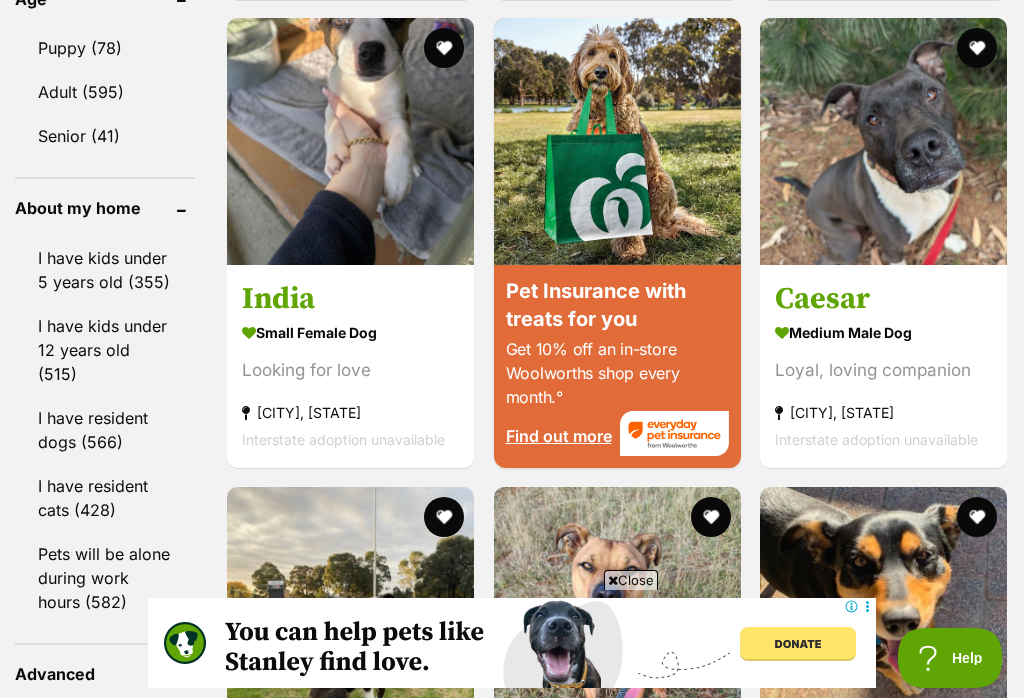 click on "I have resident dogs (566)" at bounding box center [105, 430] 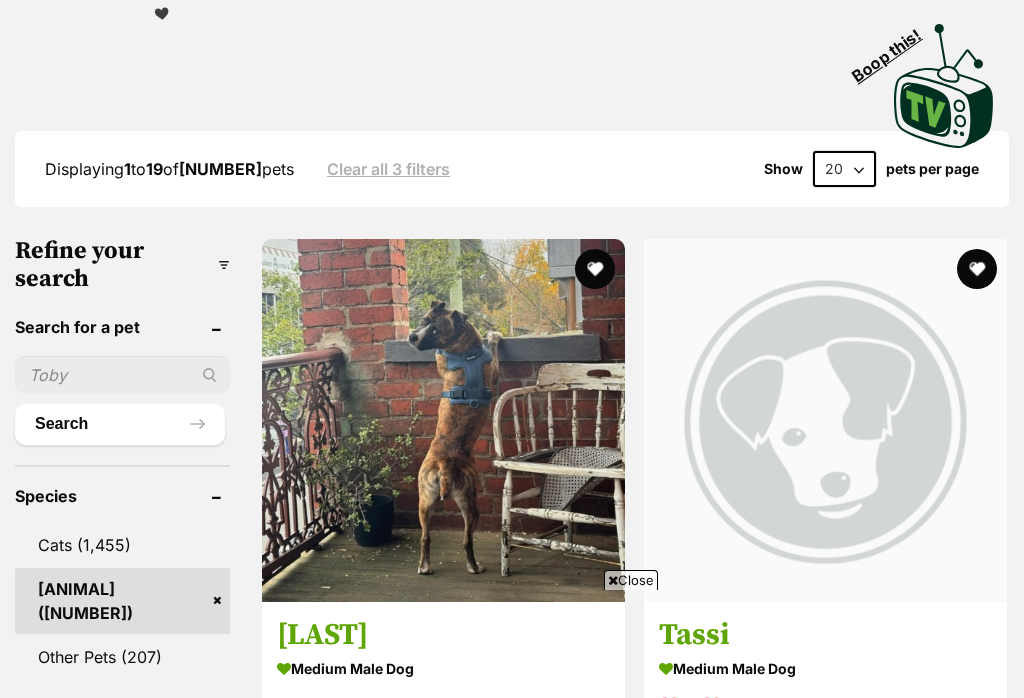 scroll, scrollTop: 734, scrollLeft: 0, axis: vertical 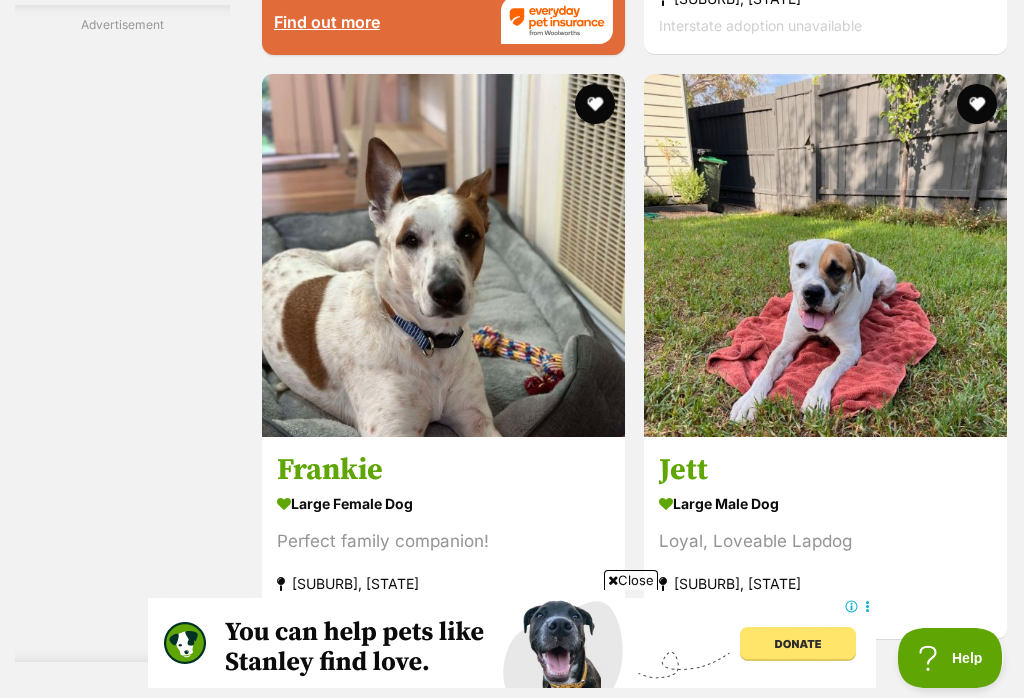 click on "Next" at bounding box center [634, 2797] 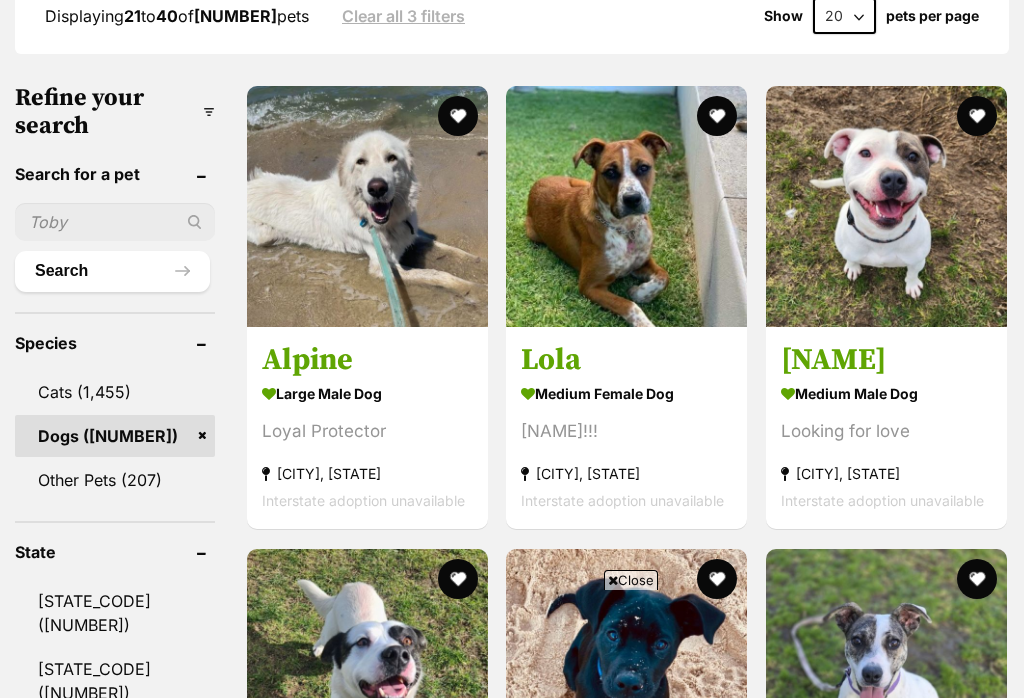 scroll, scrollTop: 1010, scrollLeft: 0, axis: vertical 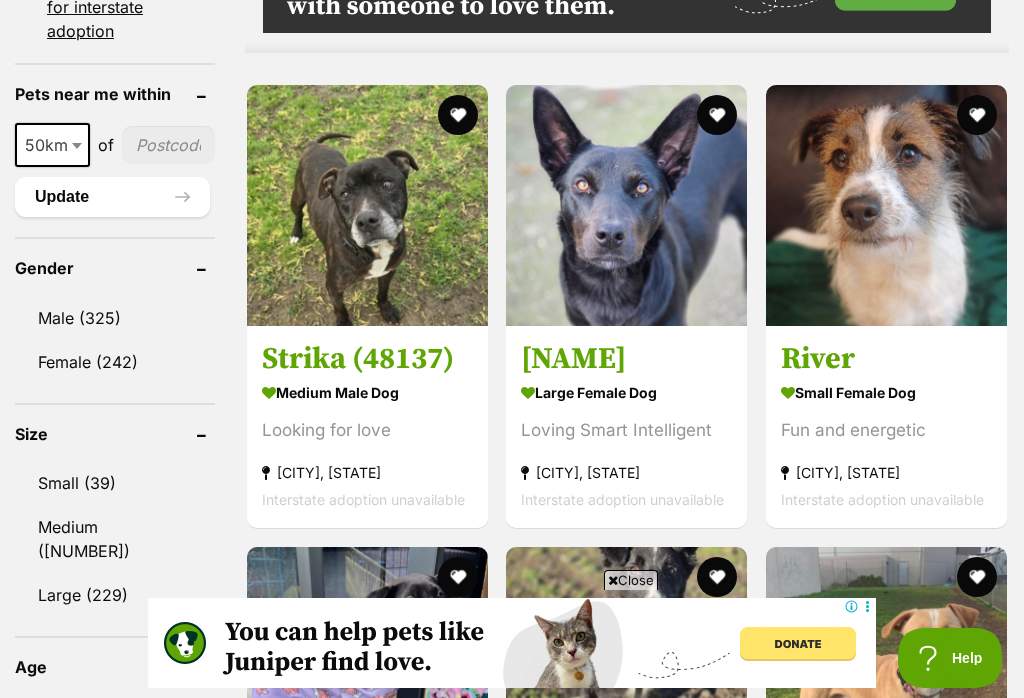 click on "Small (39)" at bounding box center [115, 483] 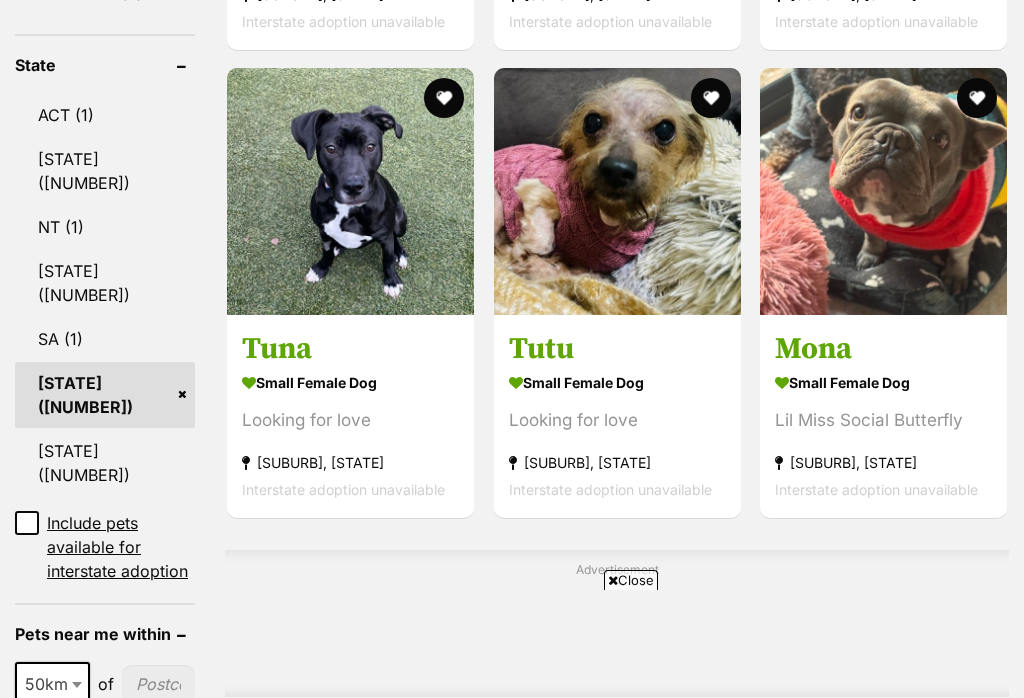 scroll, scrollTop: 1119, scrollLeft: 0, axis: vertical 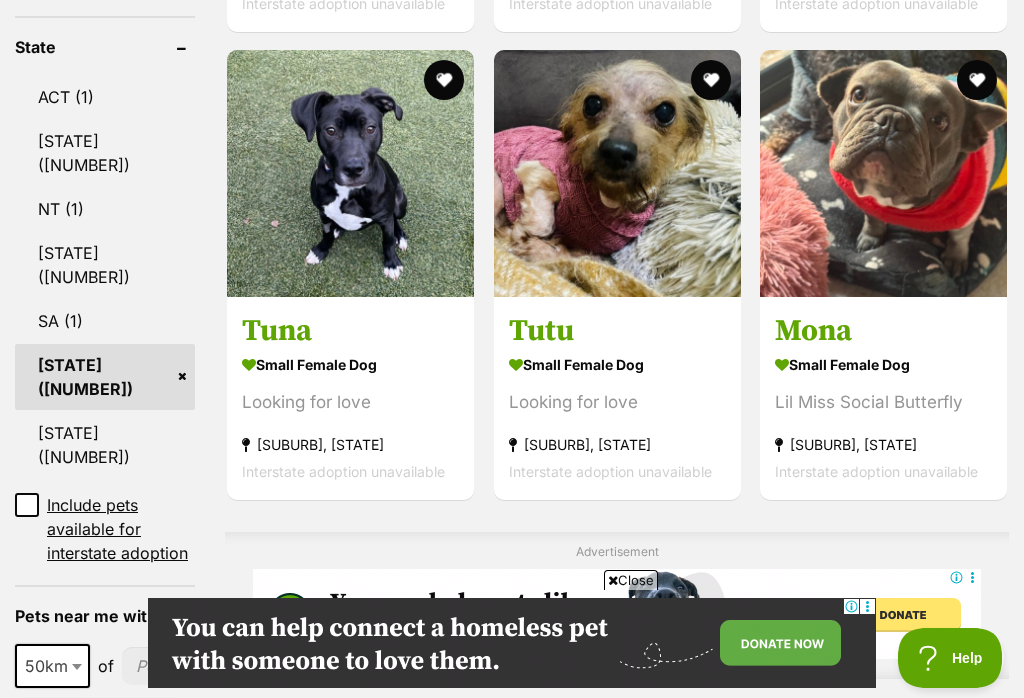 click on "Tuna" at bounding box center [350, 331] 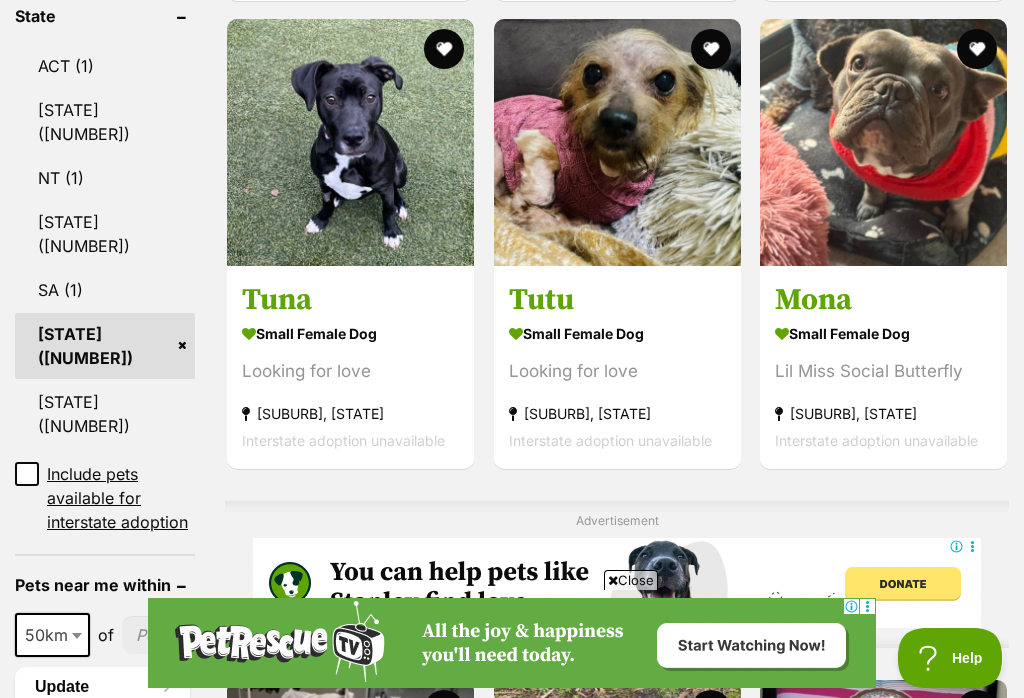 scroll, scrollTop: 0, scrollLeft: 0, axis: both 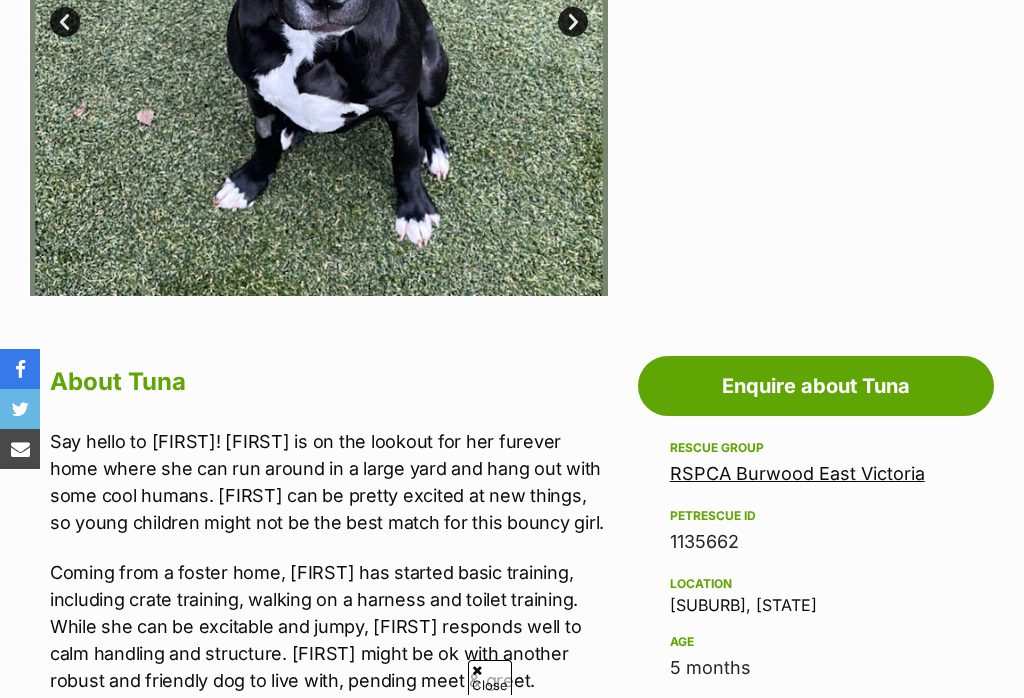 click at bounding box center [578, -252] 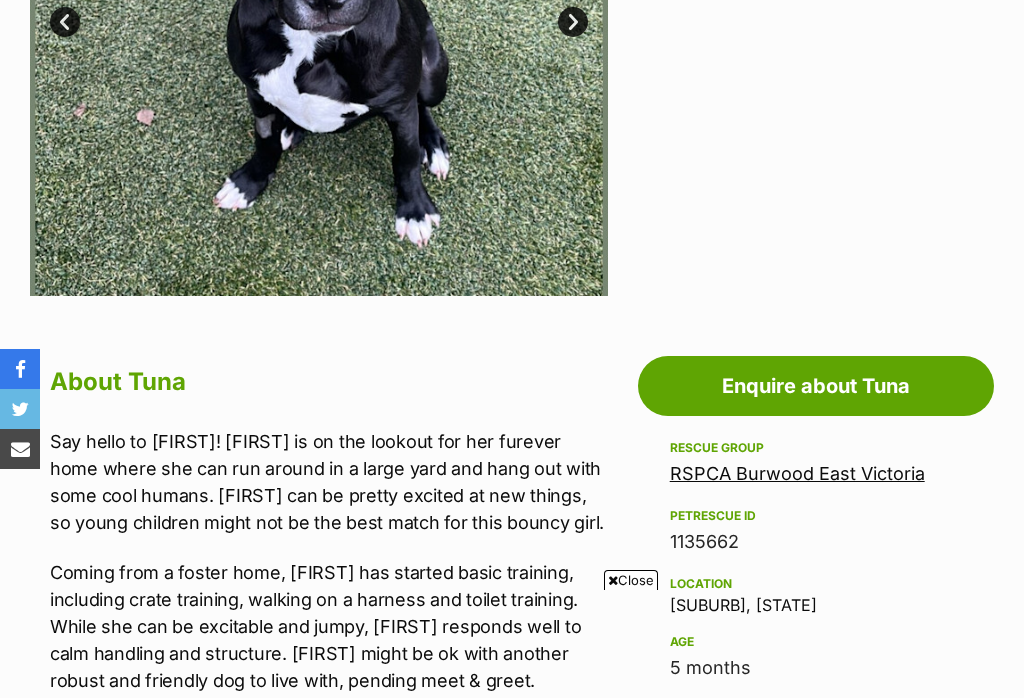 scroll, scrollTop: 200, scrollLeft: 0, axis: vertical 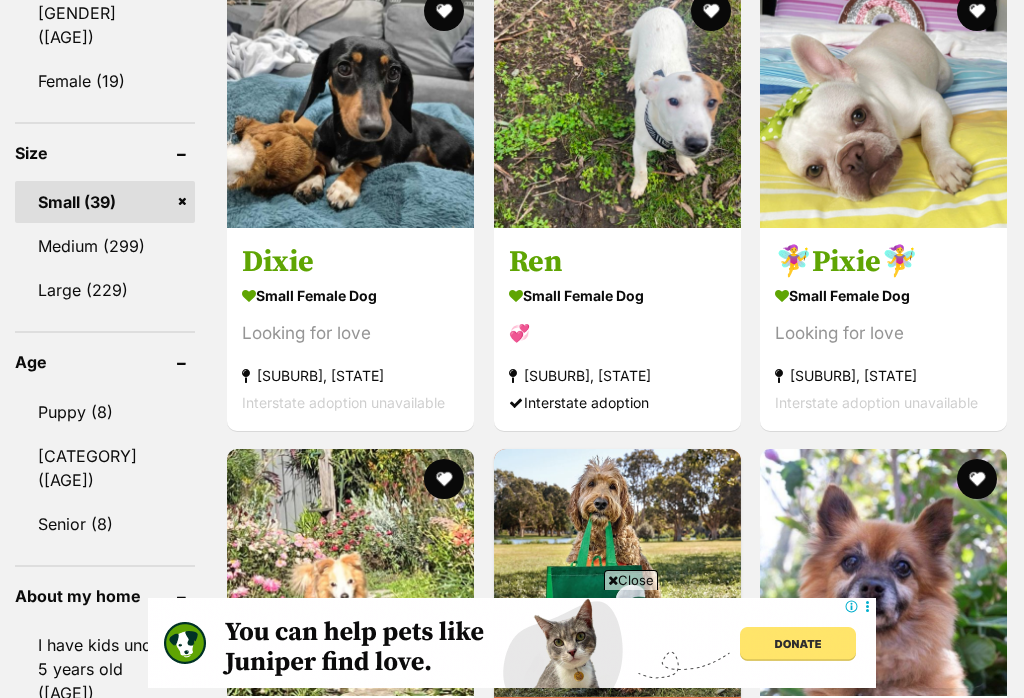 click on "Dixie" at bounding box center (350, 261) 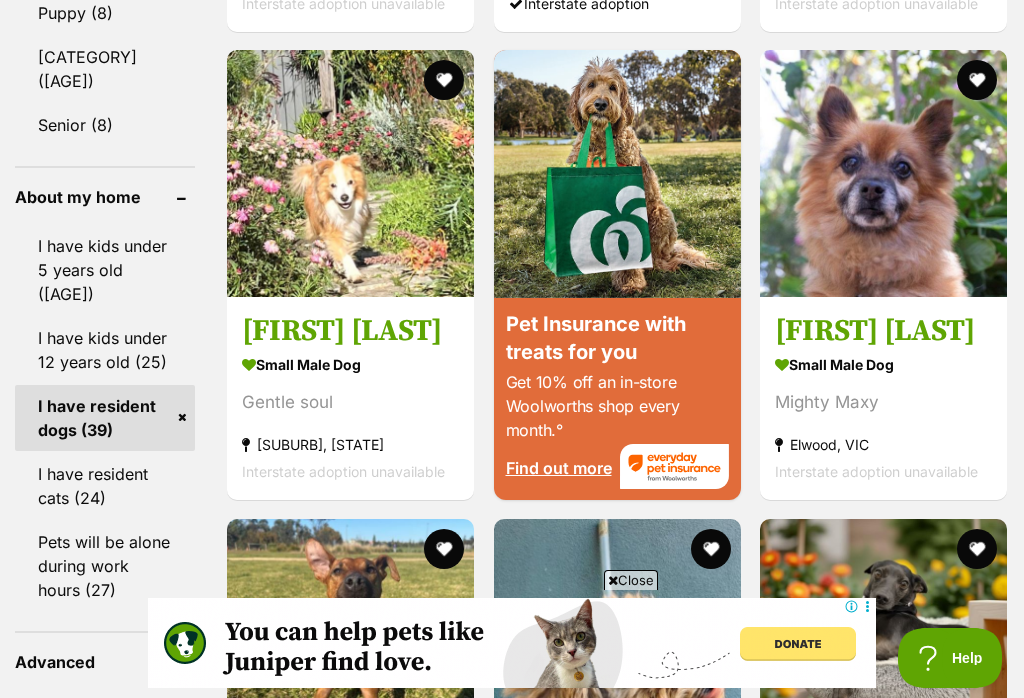 scroll, scrollTop: 0, scrollLeft: 0, axis: both 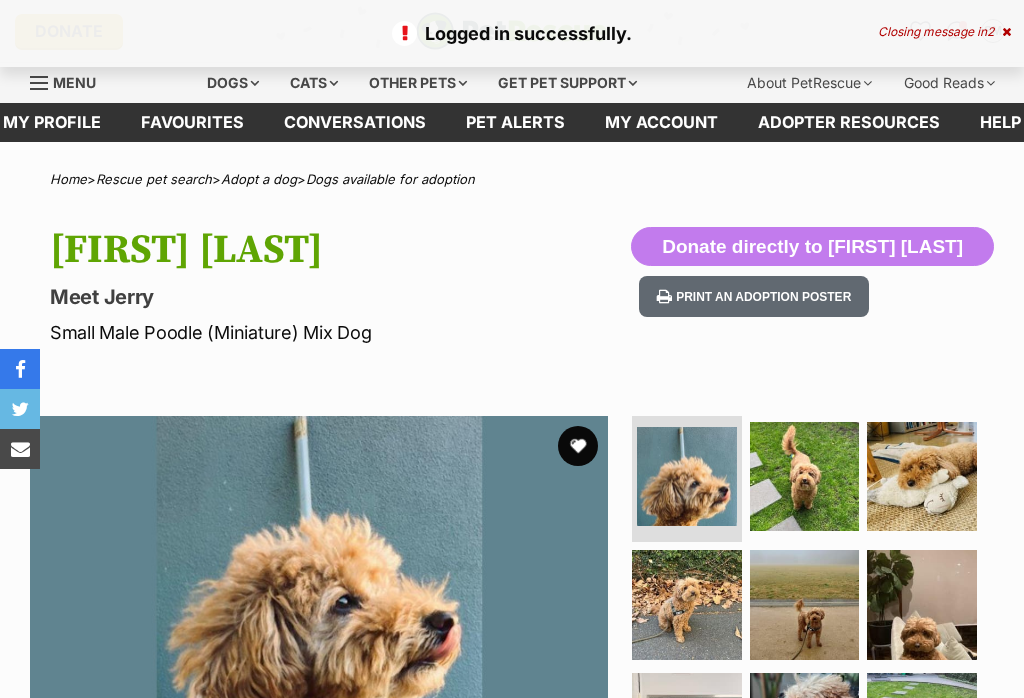 click at bounding box center (578, 446) 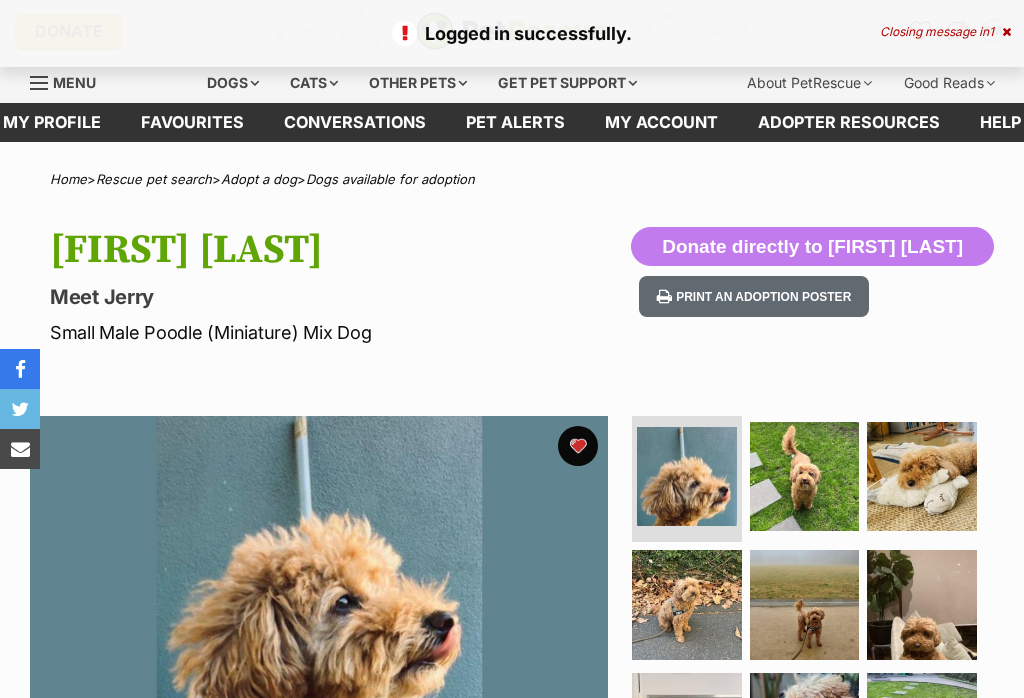 scroll, scrollTop: 0, scrollLeft: 0, axis: both 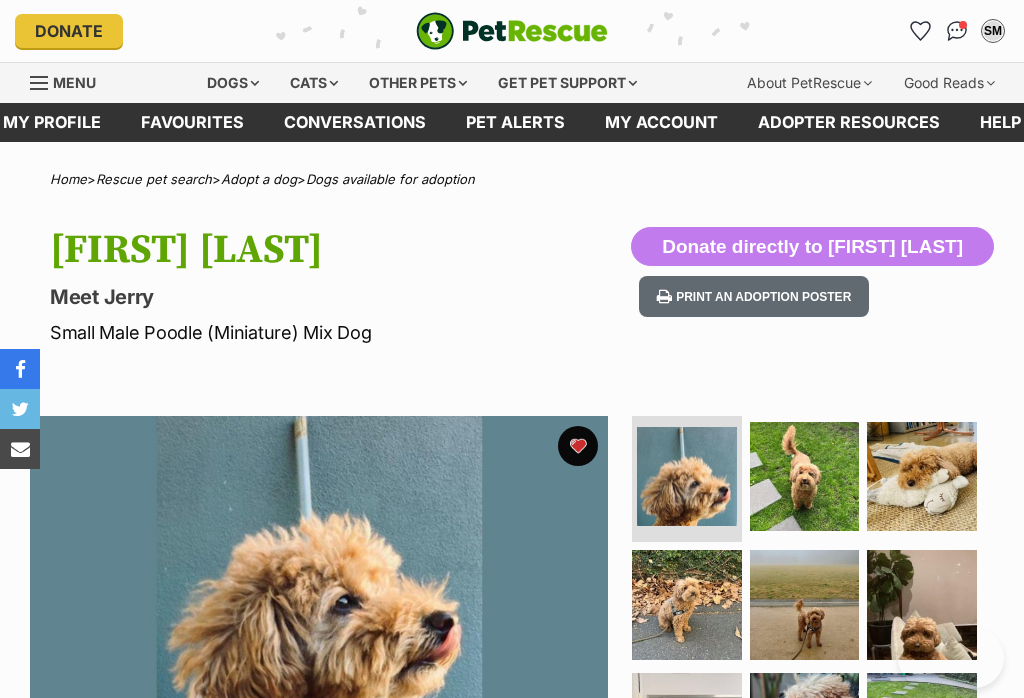 click on "Dogs available for adoption" at bounding box center [390, 179] 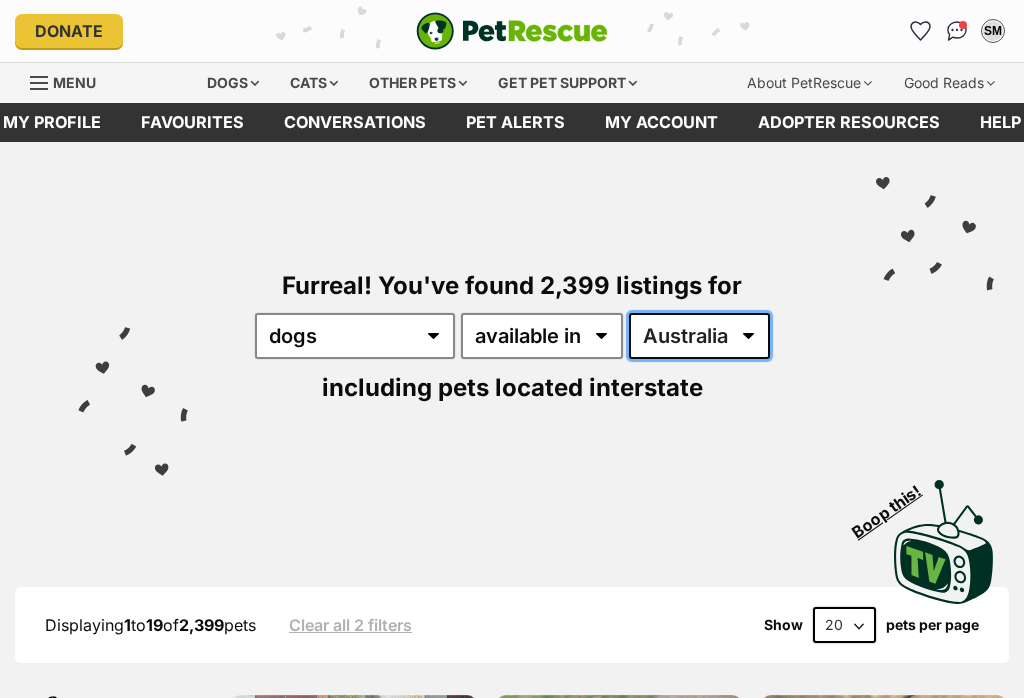 click on "Australia
ACT
NSW
NT
QLD
SA
TAS
VIC
WA" at bounding box center [699, 336] 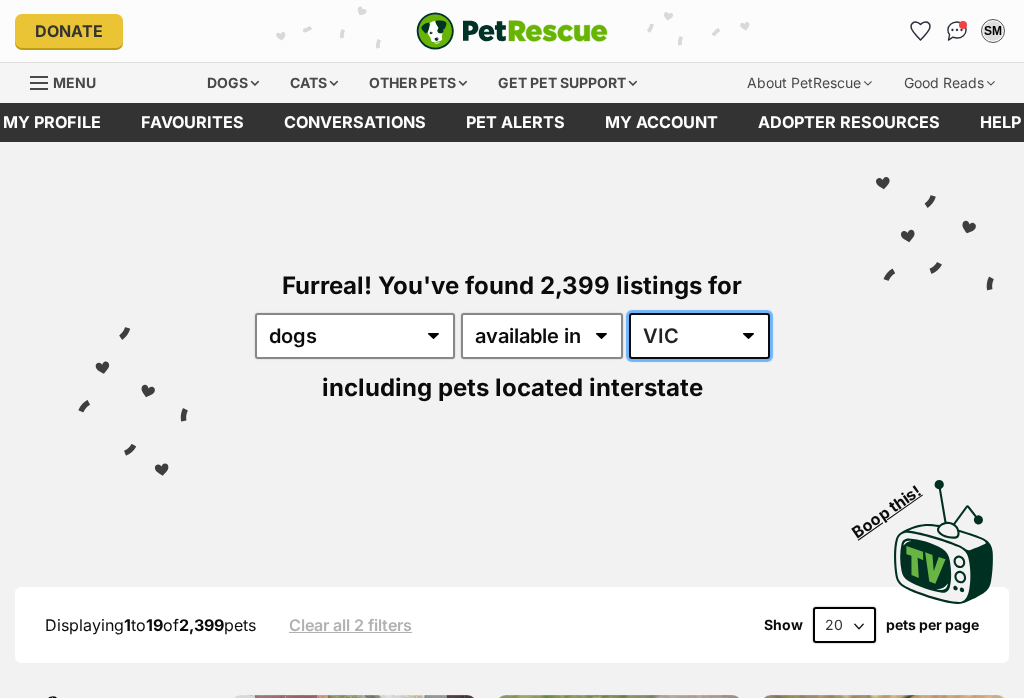 scroll, scrollTop: 34, scrollLeft: 0, axis: vertical 